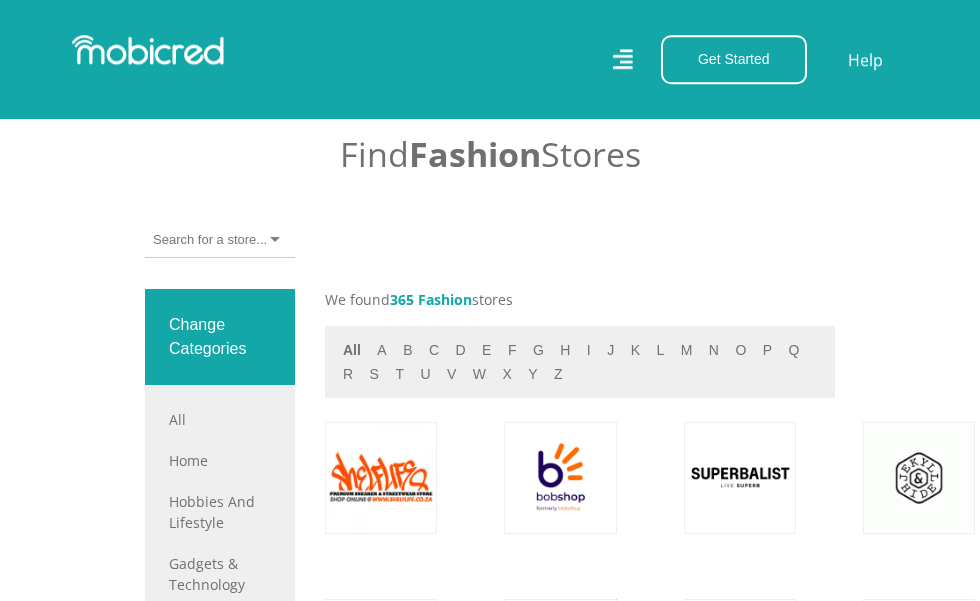 scroll, scrollTop: 816, scrollLeft: 0, axis: vertical 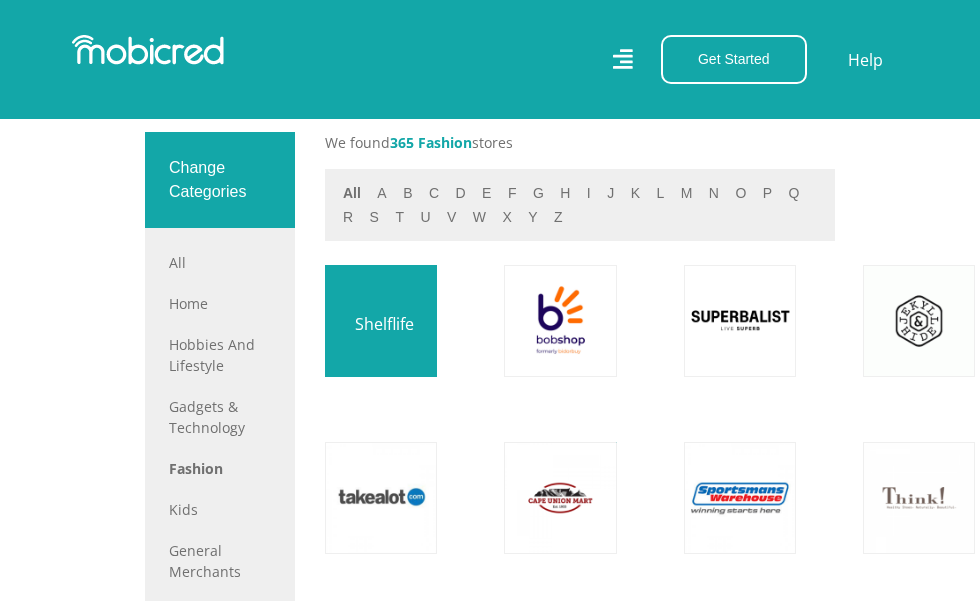 click at bounding box center (381, 321) 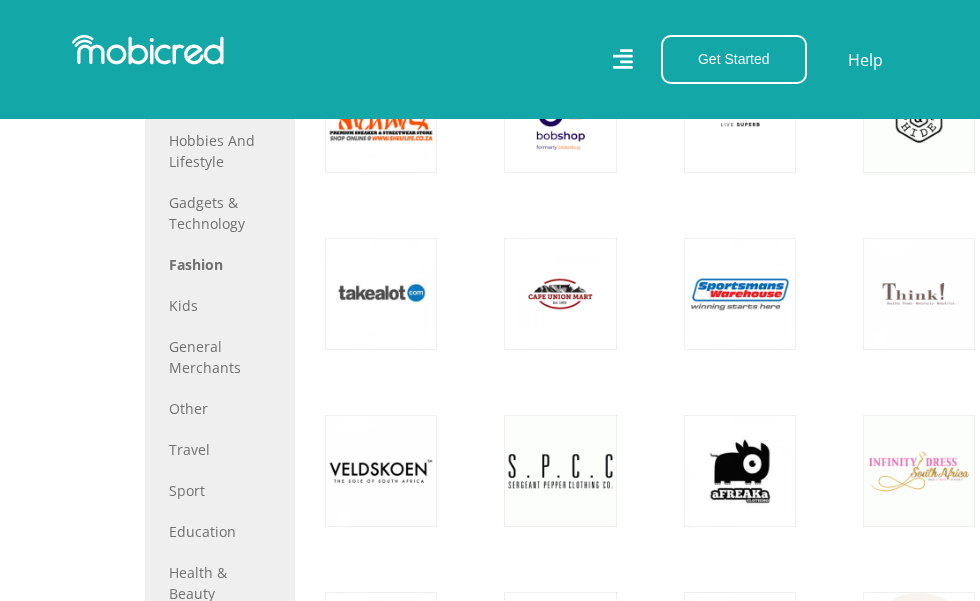 scroll, scrollTop: 816, scrollLeft: 0, axis: vertical 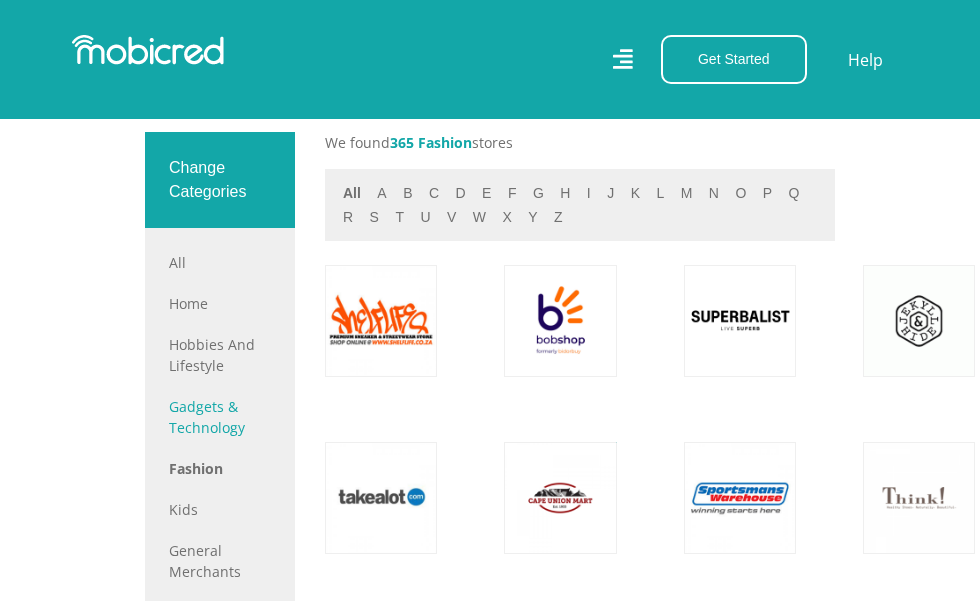 click on "Gadgets & Technology" at bounding box center [220, 417] 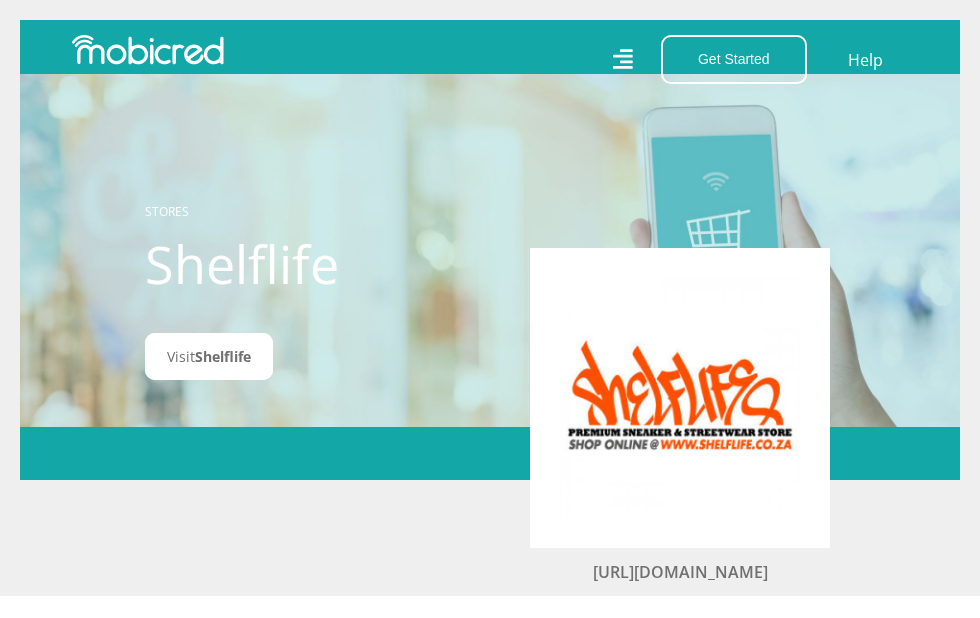 scroll, scrollTop: 0, scrollLeft: 0, axis: both 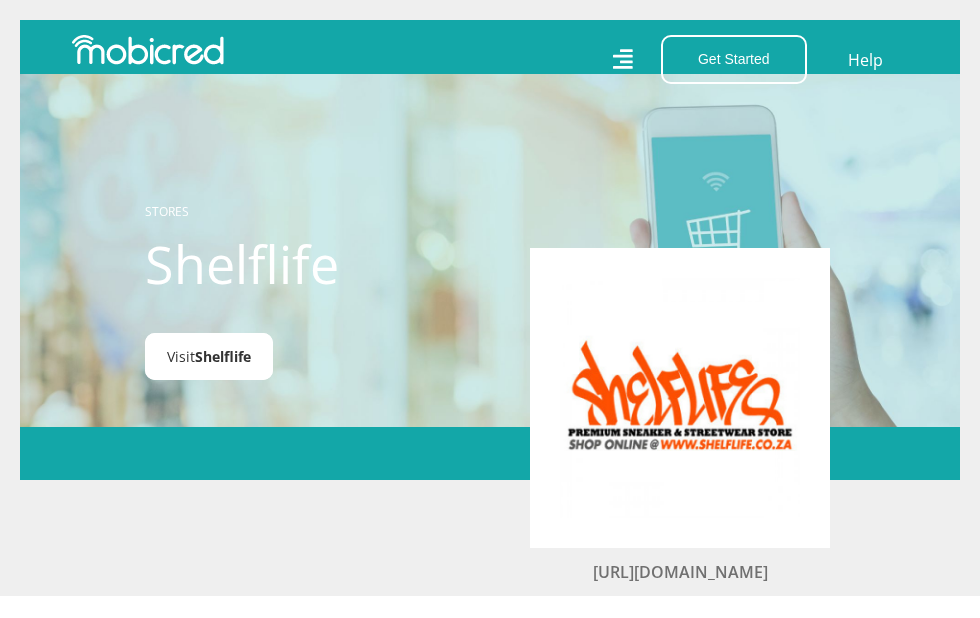 click on "Shelflife" at bounding box center [223, 356] 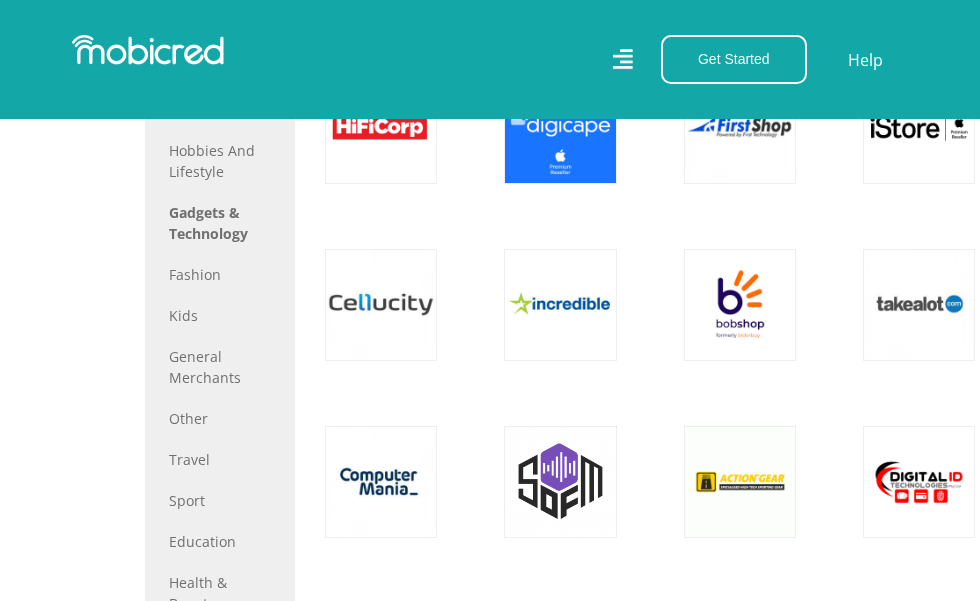 scroll, scrollTop: 1020, scrollLeft: 0, axis: vertical 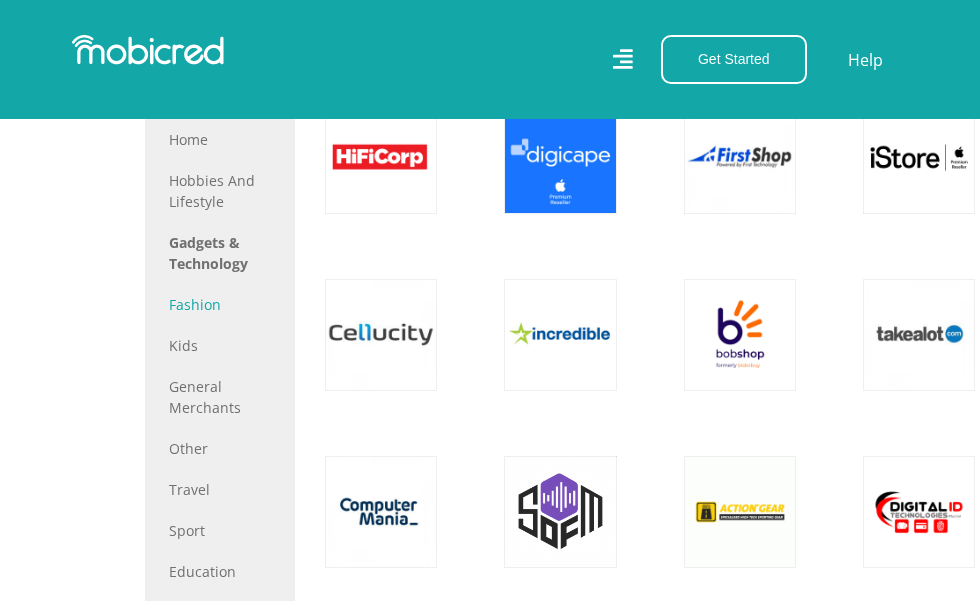 click on "Fashion" at bounding box center [220, 304] 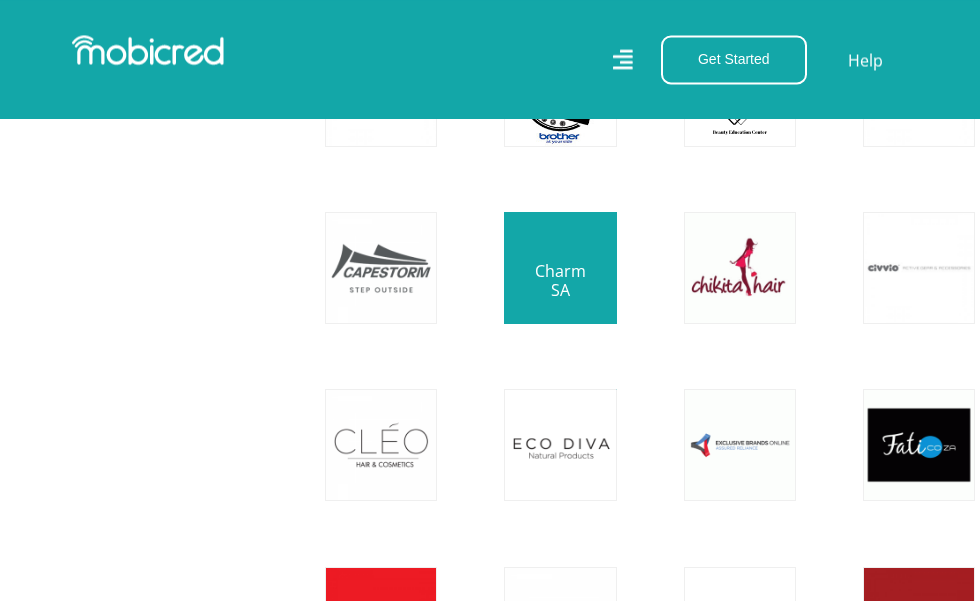 scroll, scrollTop: 2359, scrollLeft: 0, axis: vertical 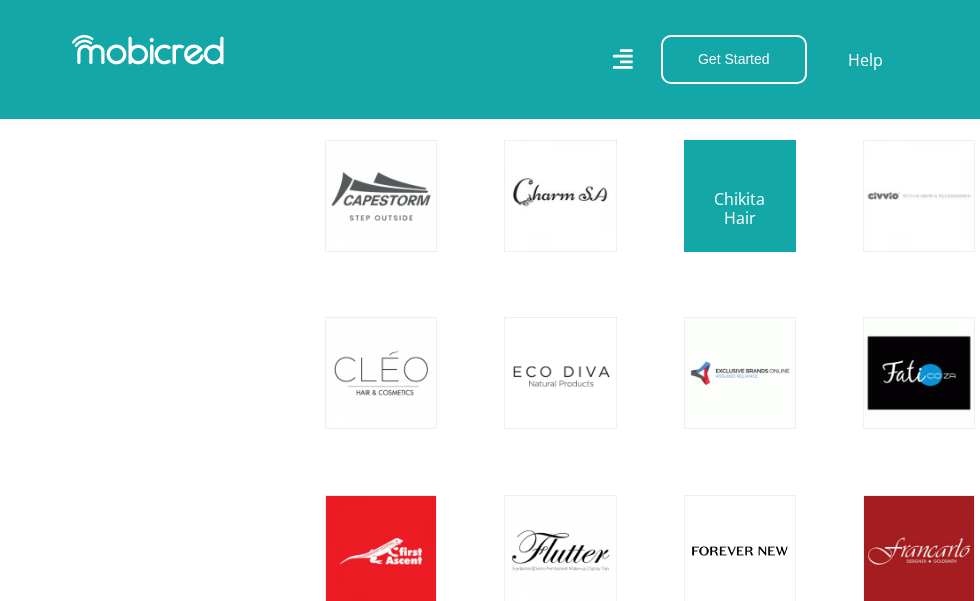 click at bounding box center (740, 196) 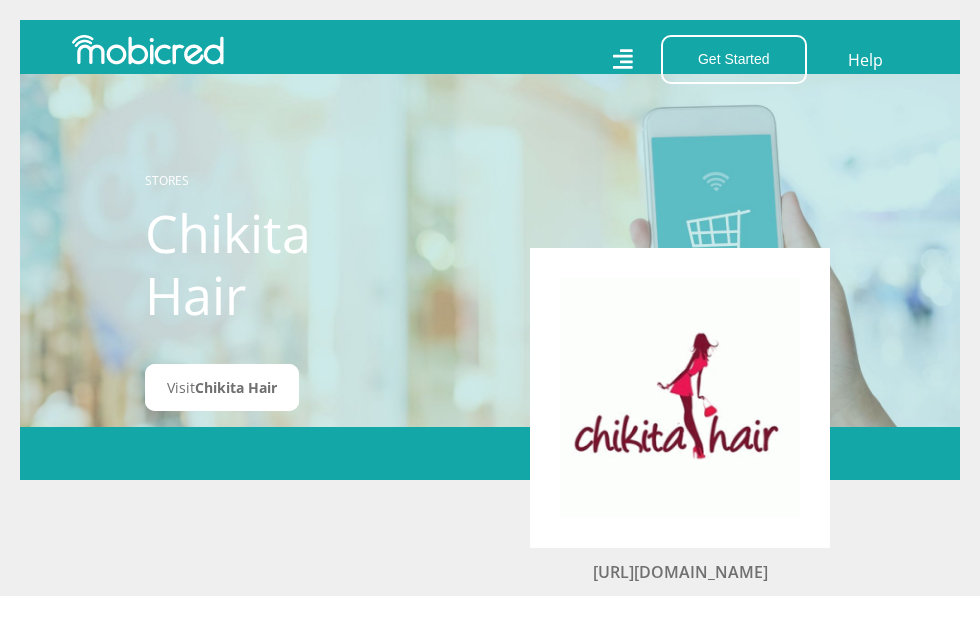 scroll, scrollTop: 0, scrollLeft: 0, axis: both 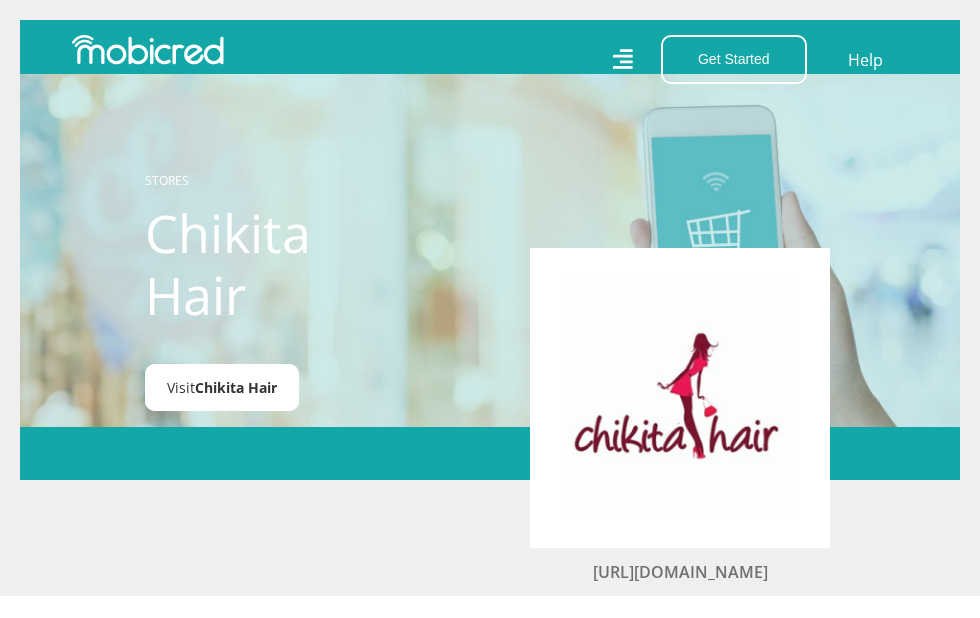click on "Chikita Hair" at bounding box center (236, 387) 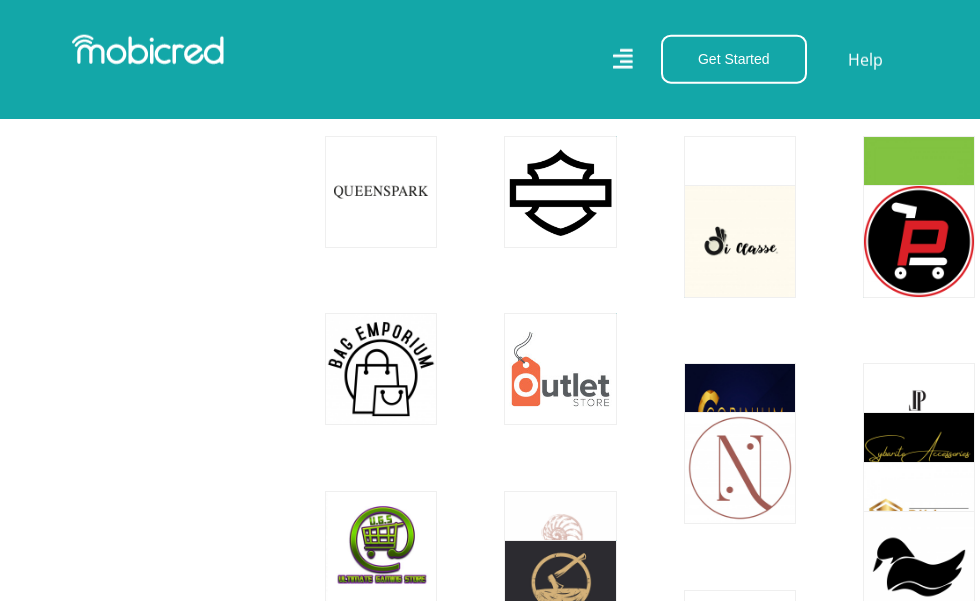 scroll, scrollTop: 5895, scrollLeft: 0, axis: vertical 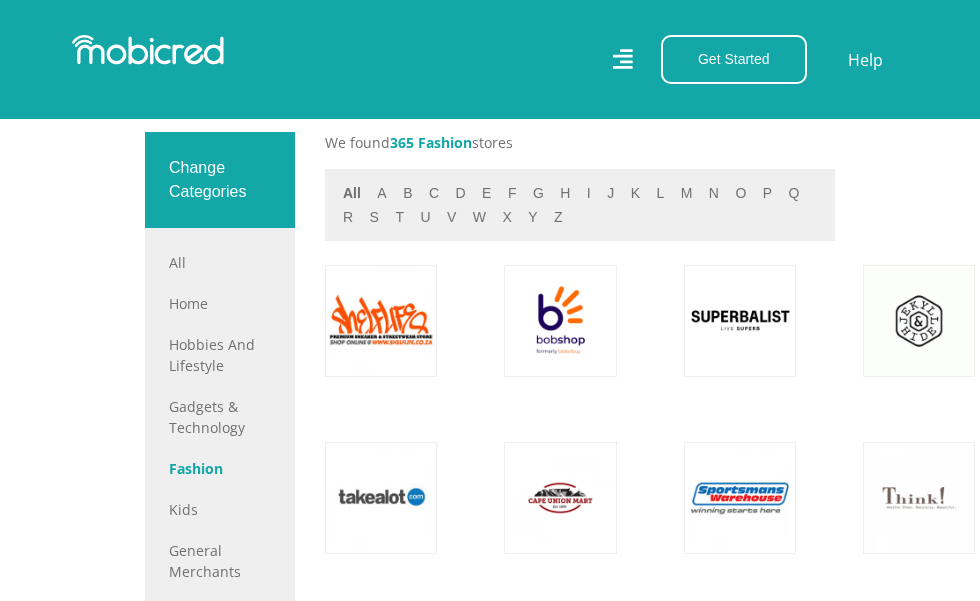 click on "Fashion" at bounding box center (220, 468) 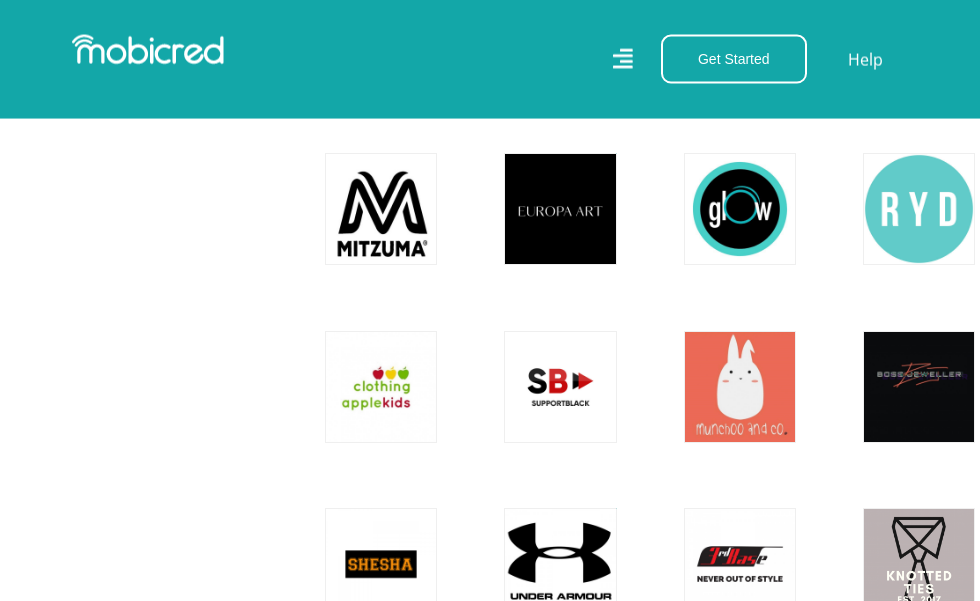 scroll, scrollTop: 4297, scrollLeft: 0, axis: vertical 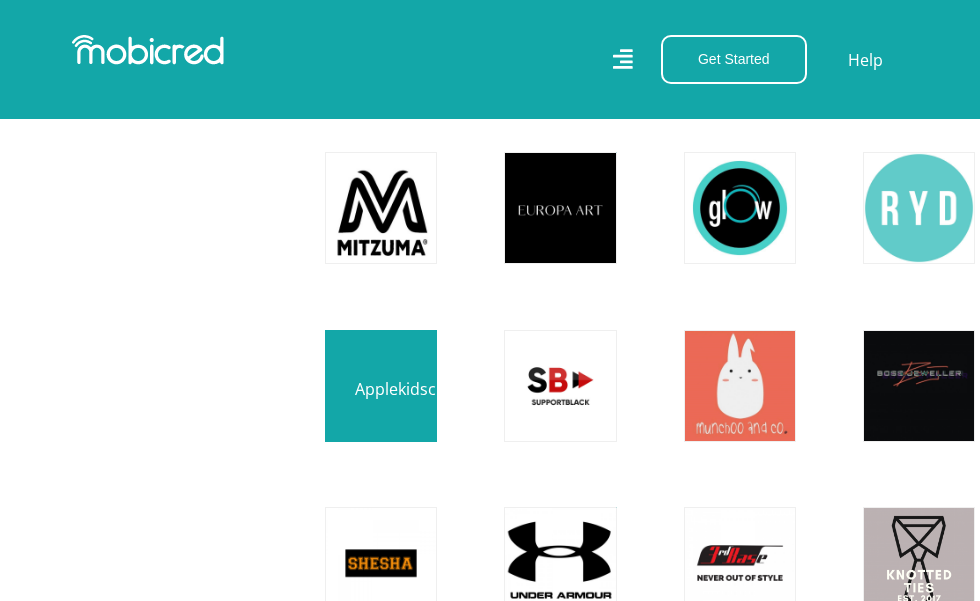 click at bounding box center (381, 386) 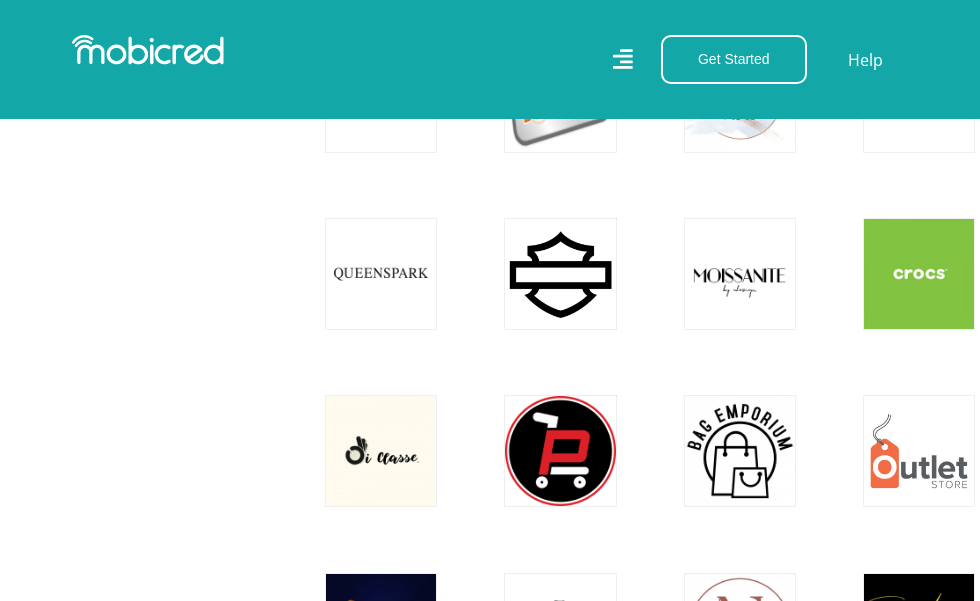 scroll, scrollTop: 6031, scrollLeft: 0, axis: vertical 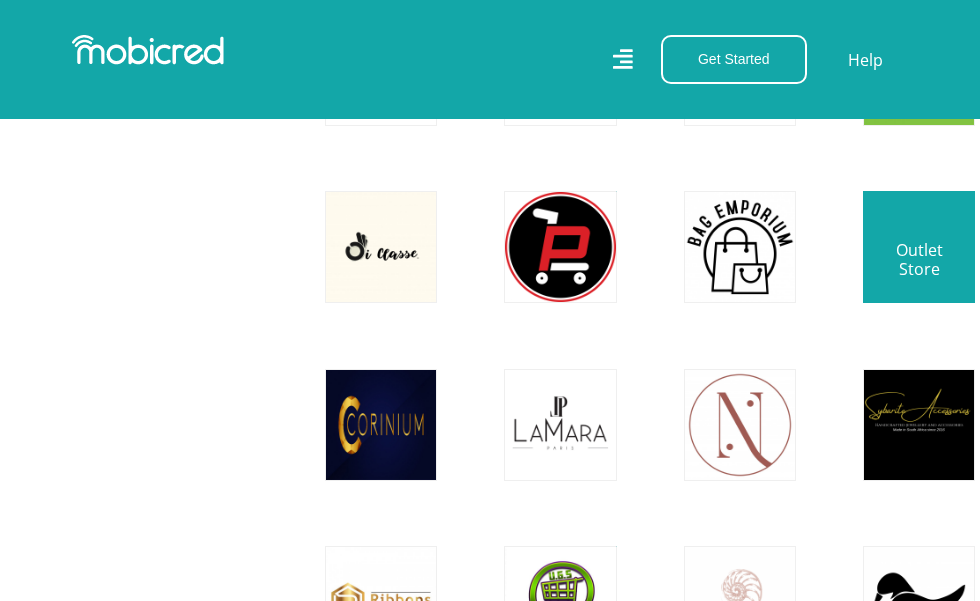 click at bounding box center (919, 248) 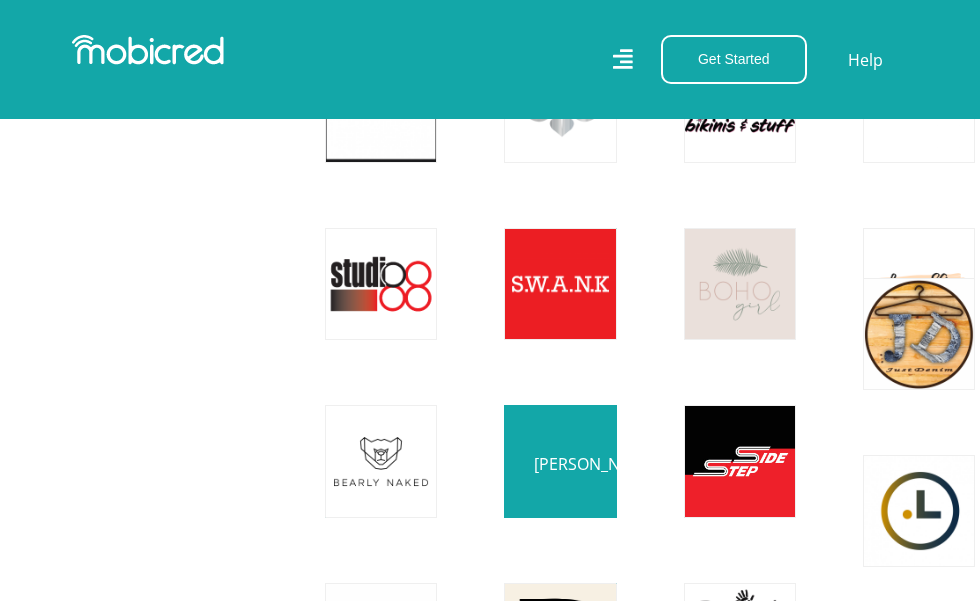 scroll, scrollTop: 11947, scrollLeft: 0, axis: vertical 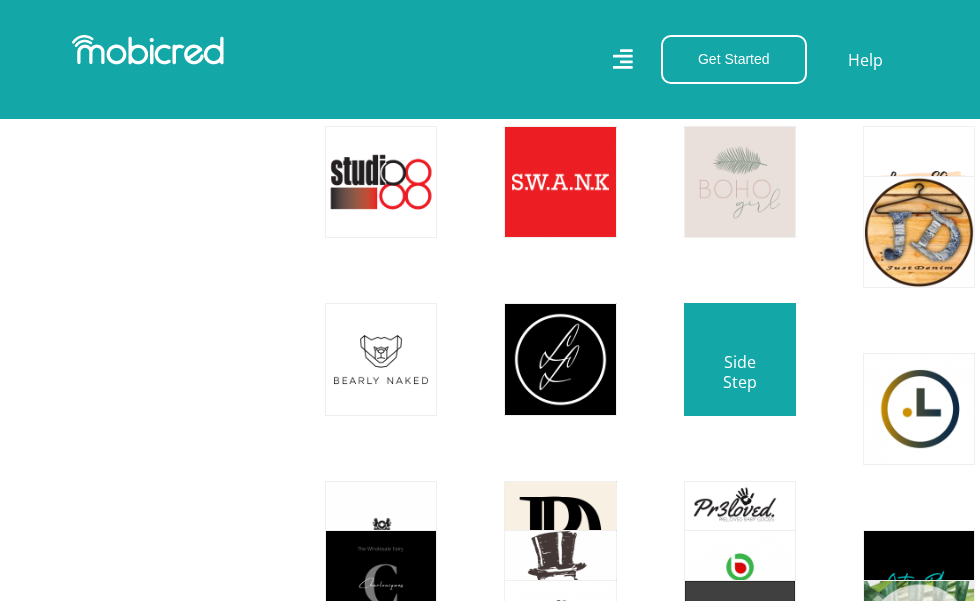 click at bounding box center [740, 360] 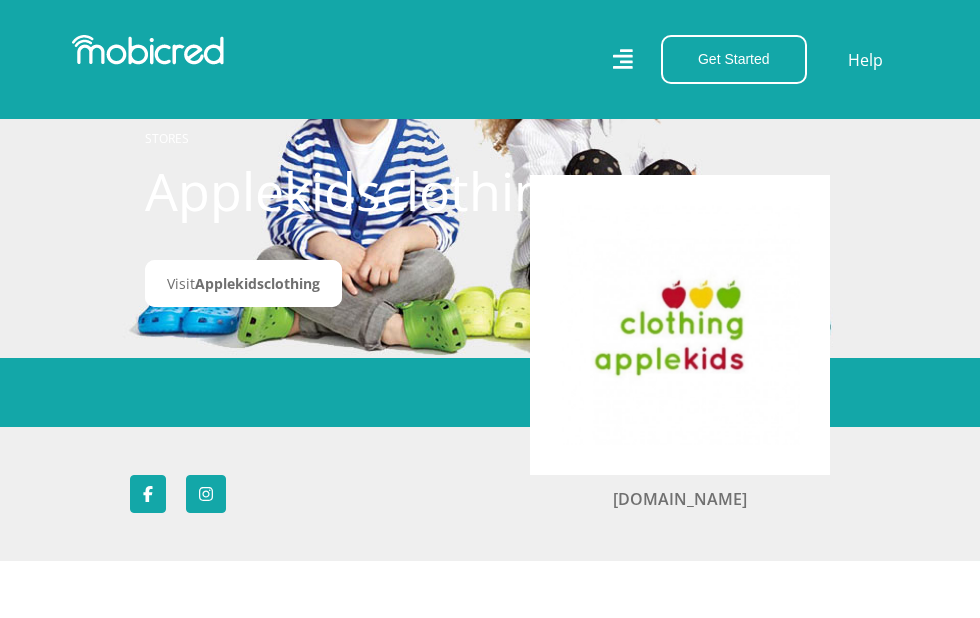 scroll, scrollTop: 0, scrollLeft: 0, axis: both 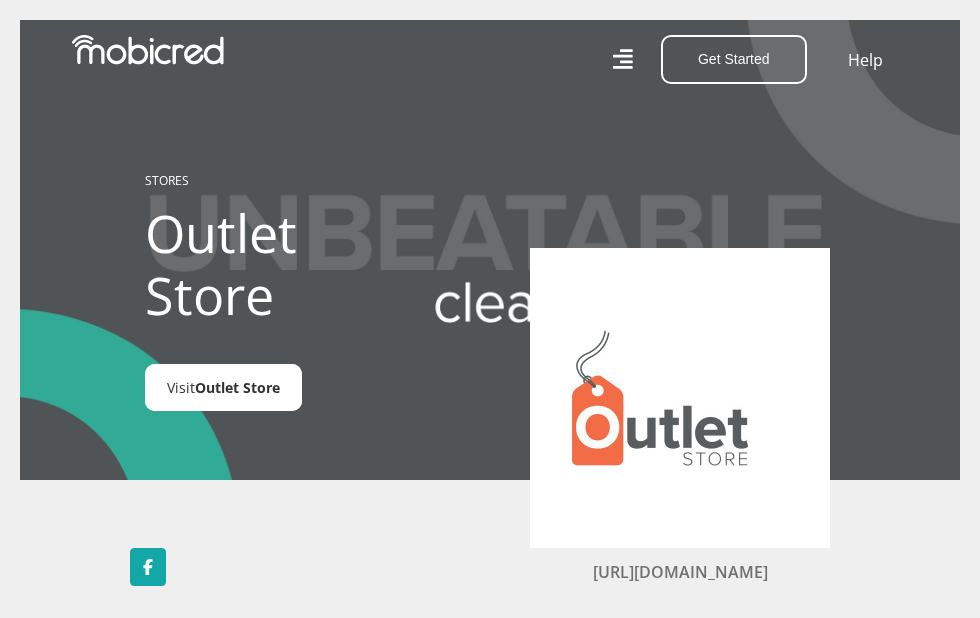 click on "Outlet Store" at bounding box center [237, 387] 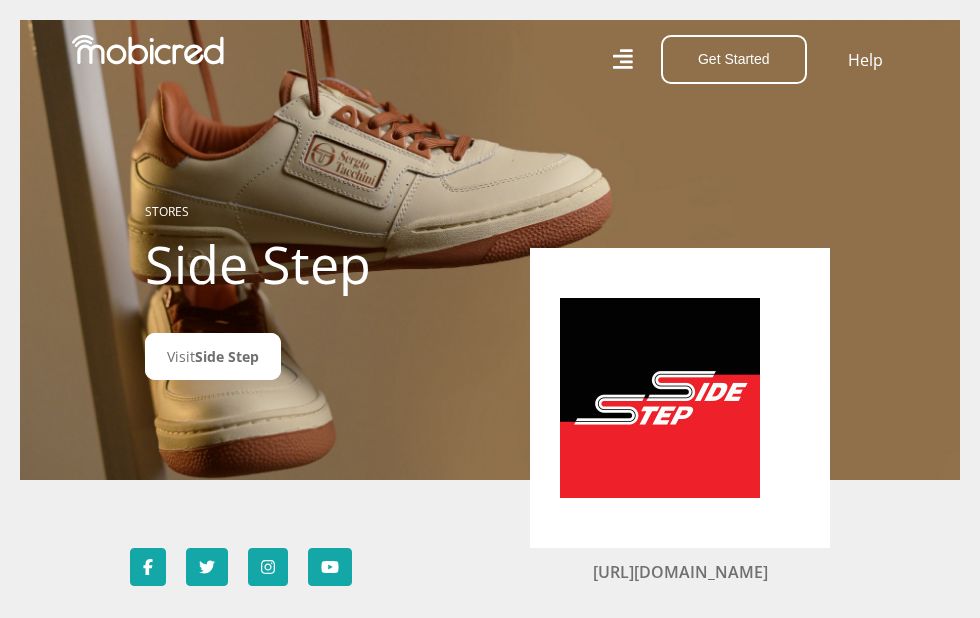 scroll, scrollTop: 0, scrollLeft: 0, axis: both 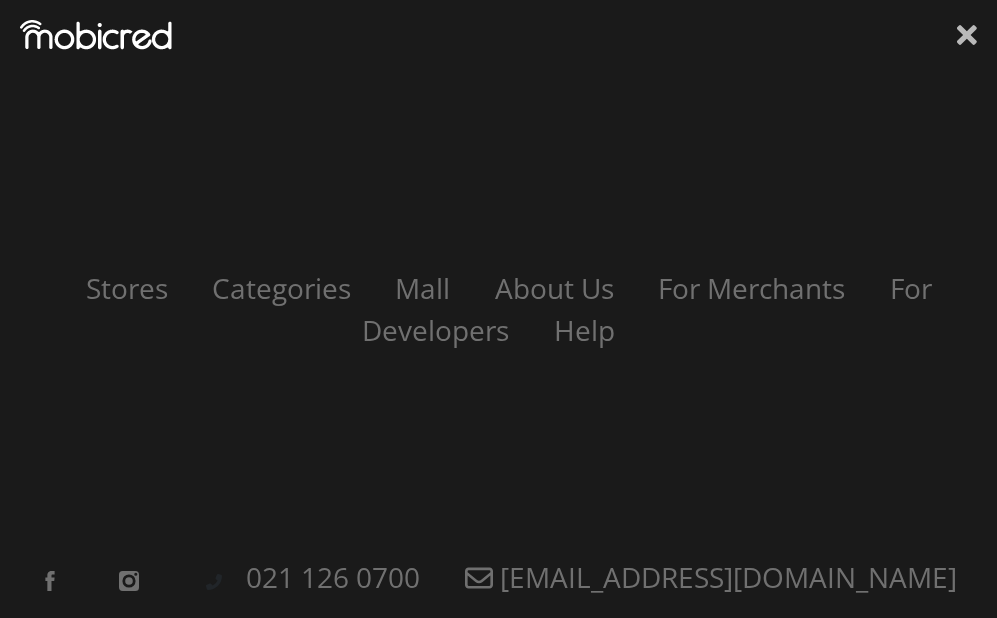 click 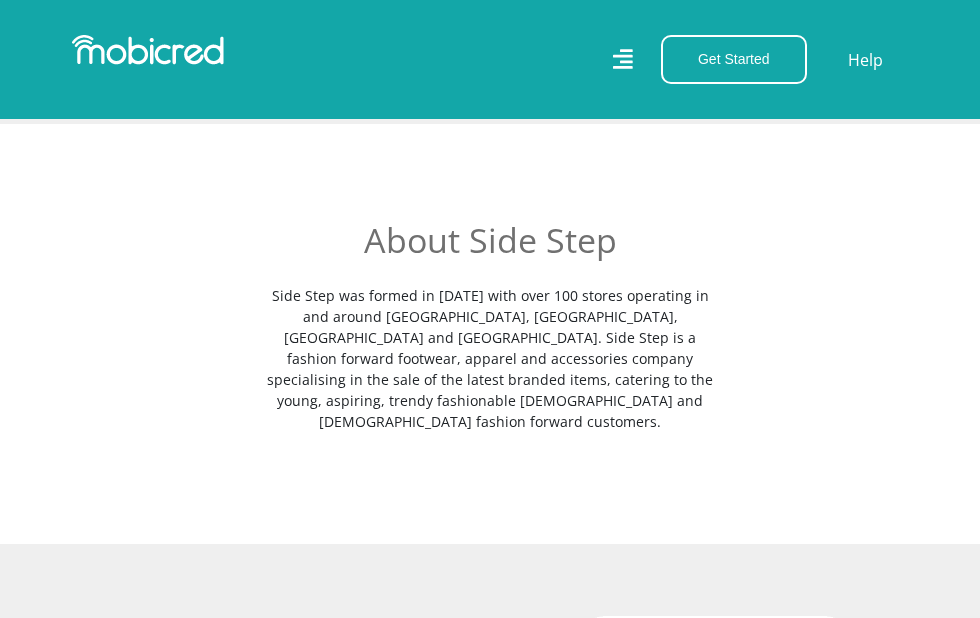 scroll, scrollTop: 0, scrollLeft: 0, axis: both 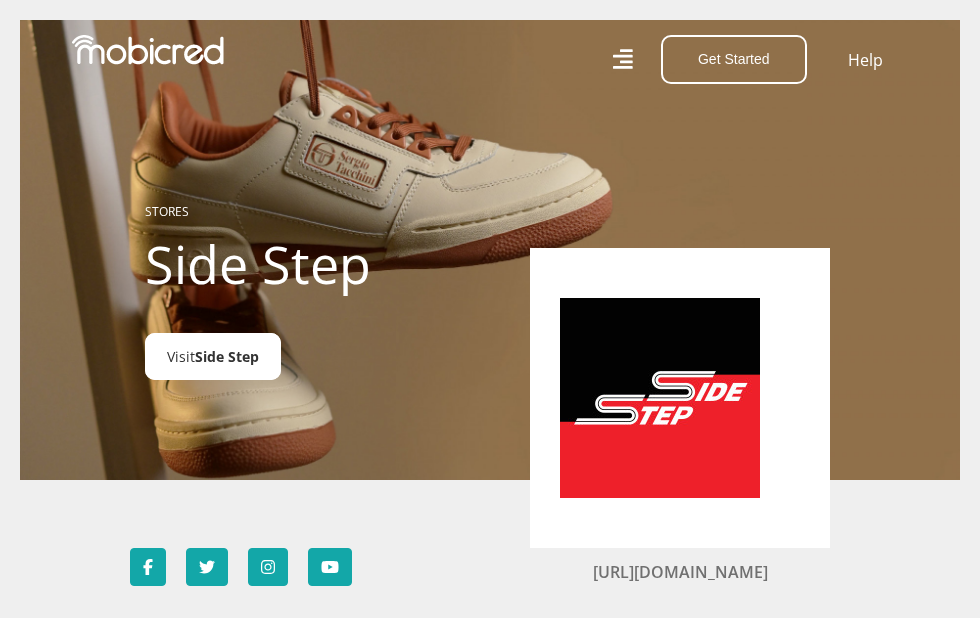 click on "Visit  Side Step" at bounding box center (213, 356) 